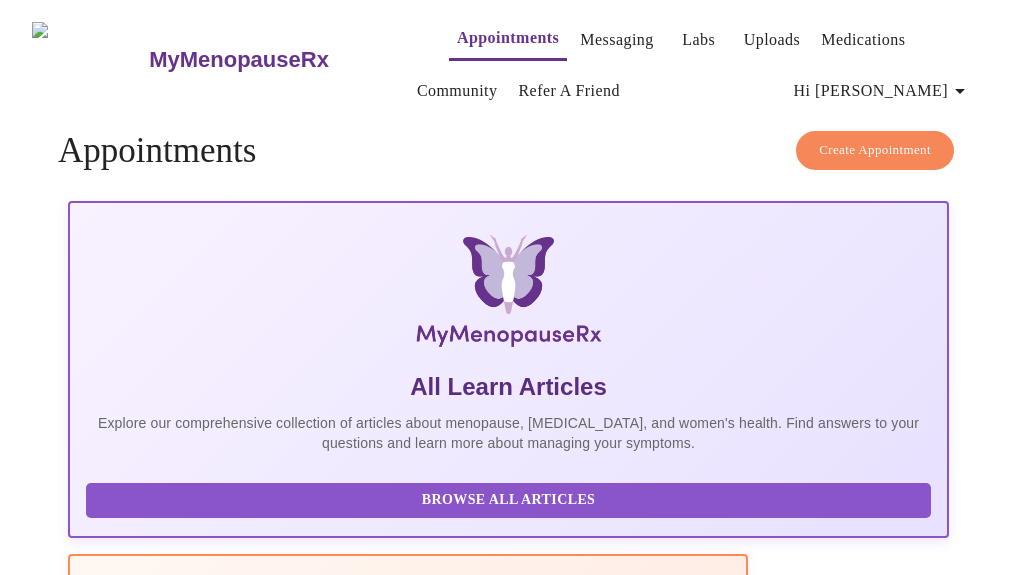 scroll, scrollTop: 0, scrollLeft: 0, axis: both 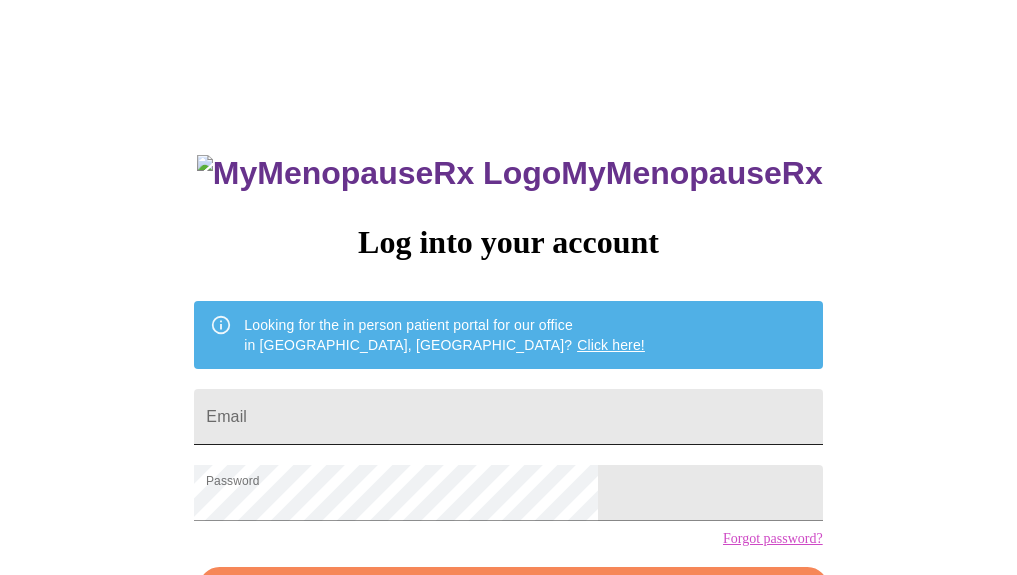 click on "Email" at bounding box center (508, 417) 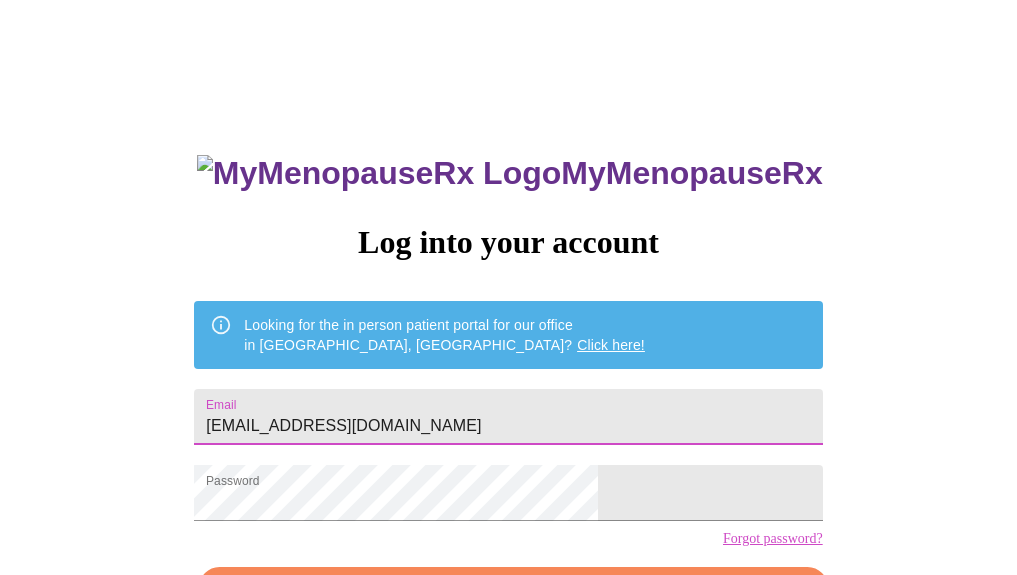 scroll, scrollTop: 133, scrollLeft: 0, axis: vertical 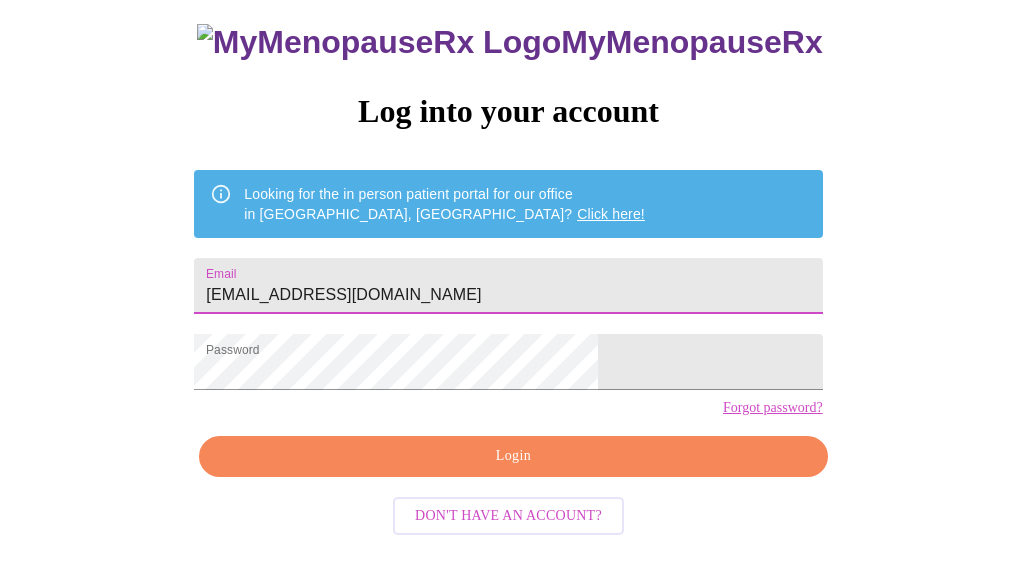 type on "[EMAIL_ADDRESS][DOMAIN_NAME]" 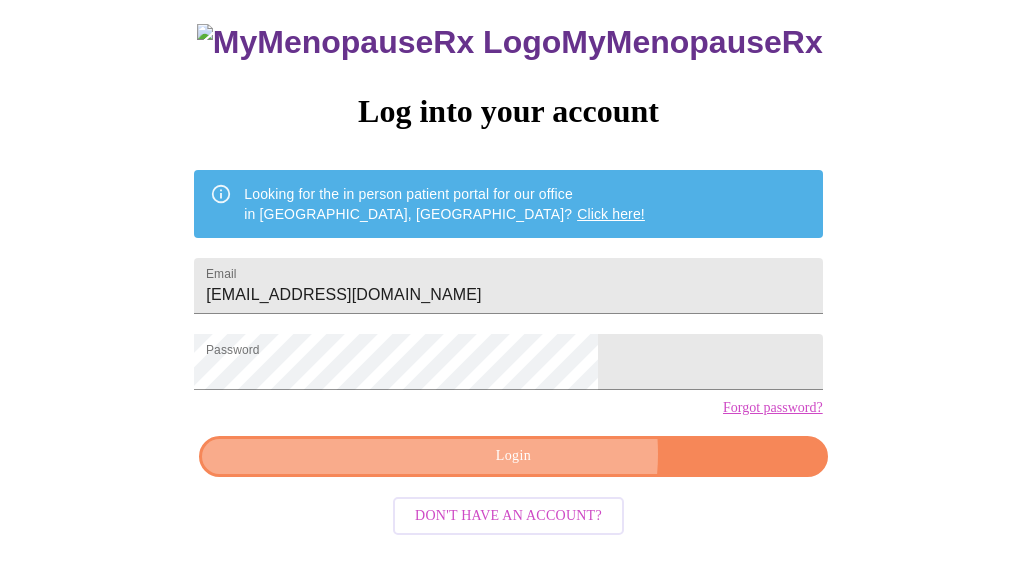 click on "Login" at bounding box center (513, 456) 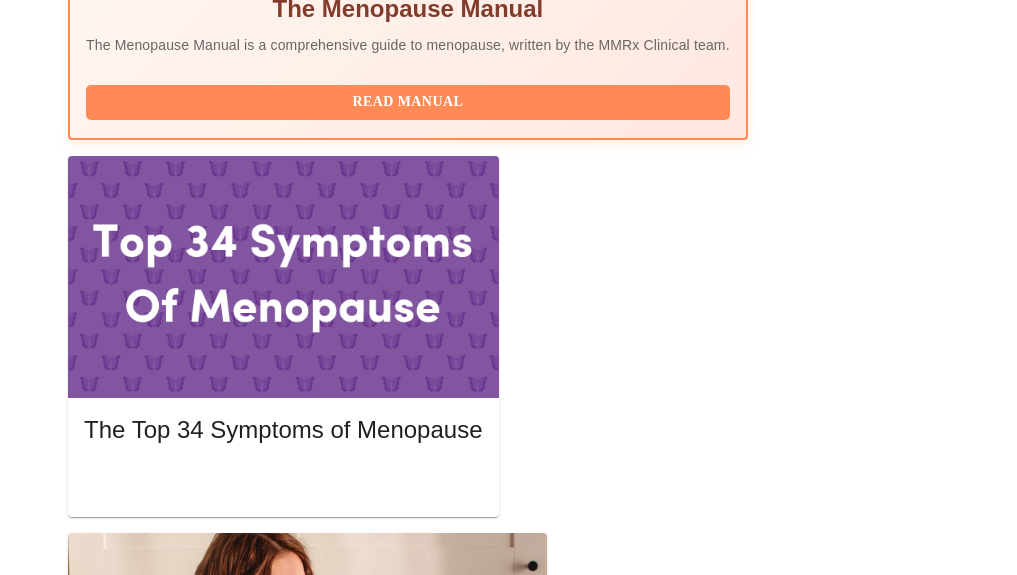 scroll, scrollTop: 846, scrollLeft: 0, axis: vertical 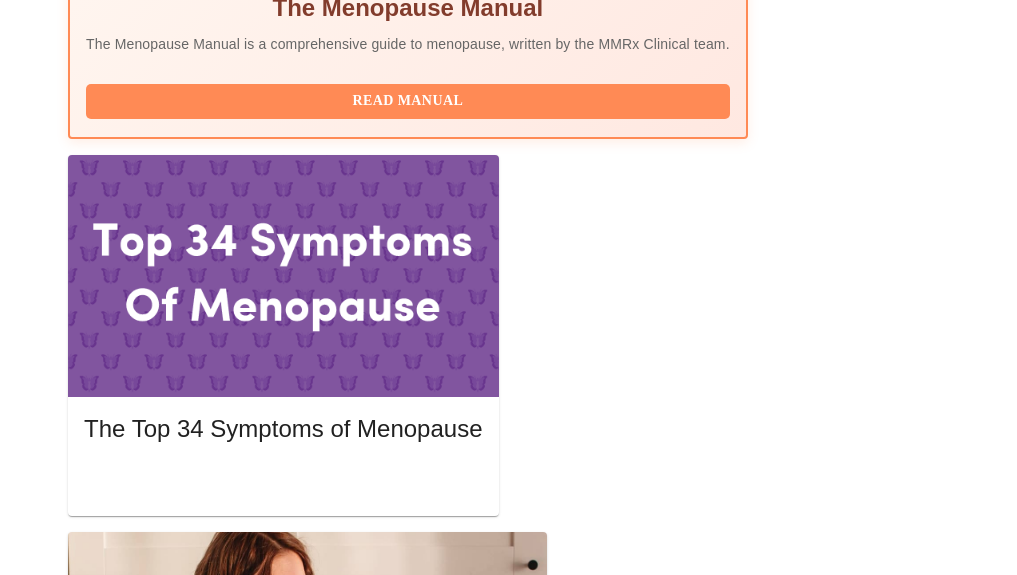 click 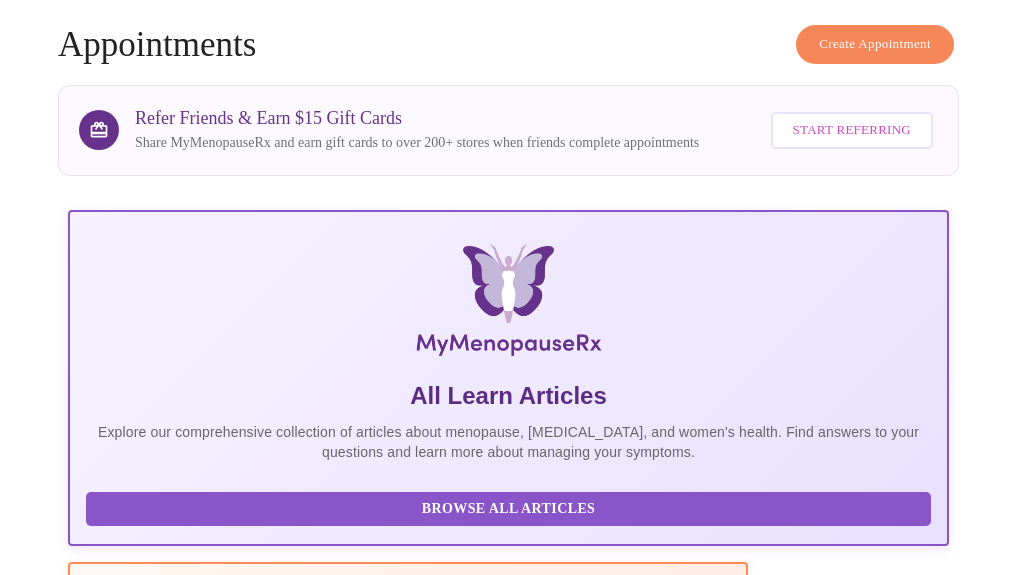 scroll, scrollTop: 0, scrollLeft: 0, axis: both 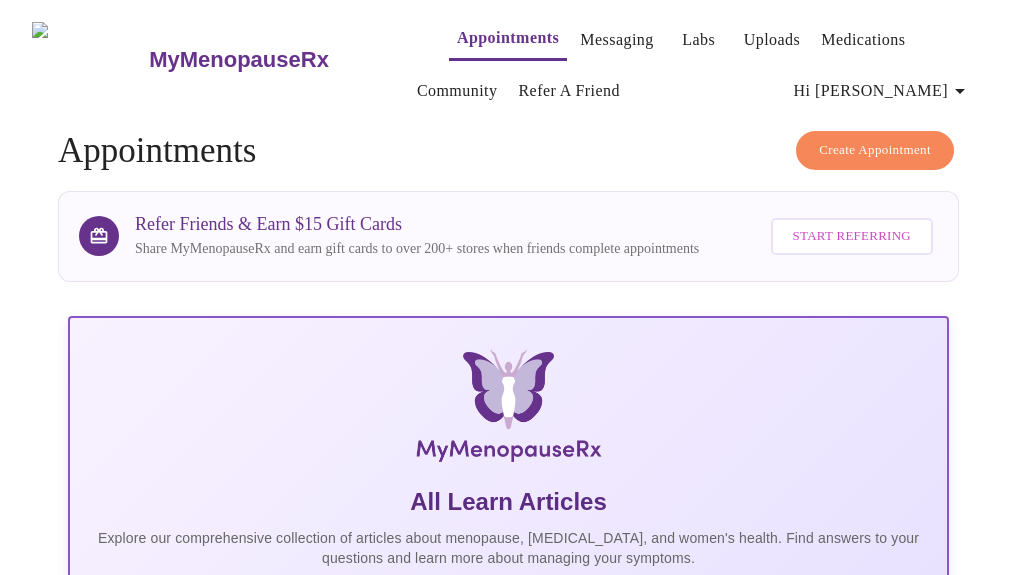 click on "Messaging" at bounding box center [616, 40] 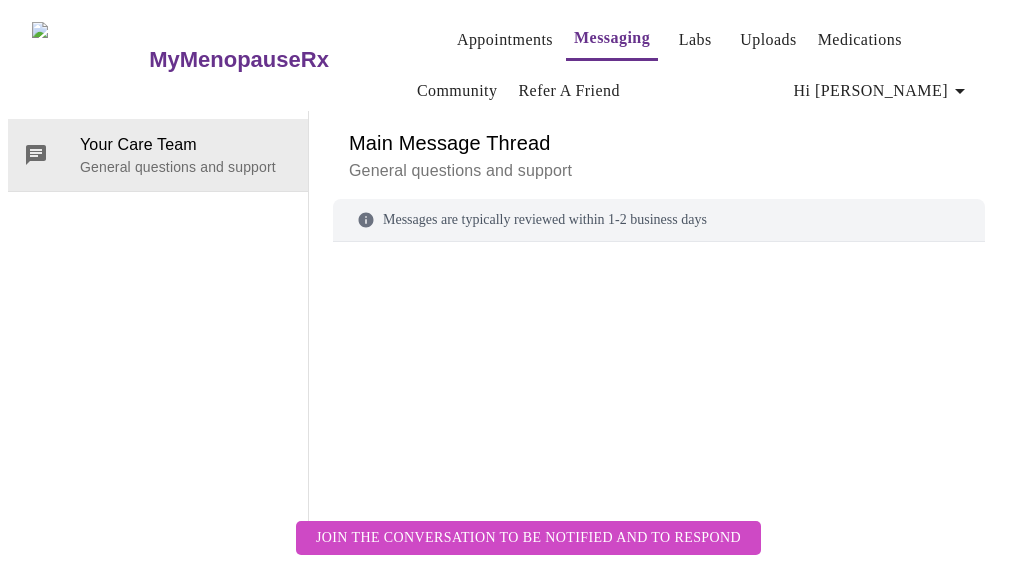scroll, scrollTop: 103, scrollLeft: 0, axis: vertical 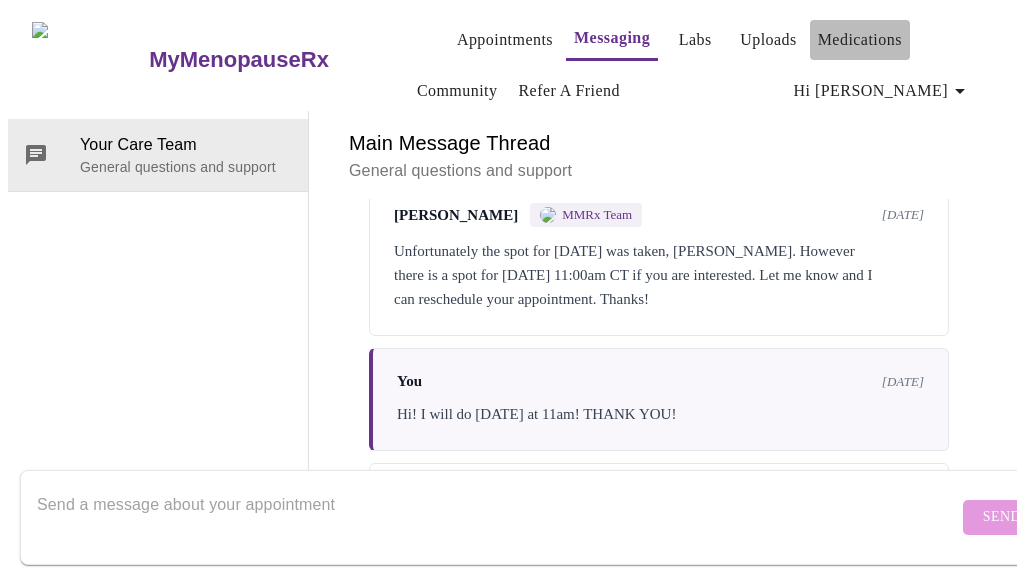 click on "Medications" at bounding box center [860, 40] 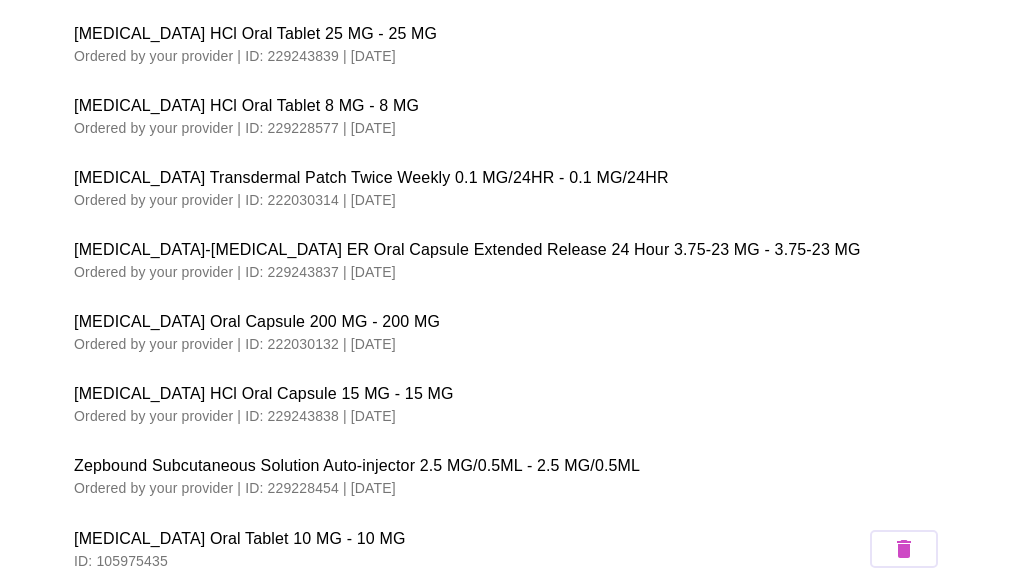 scroll, scrollTop: 194, scrollLeft: 0, axis: vertical 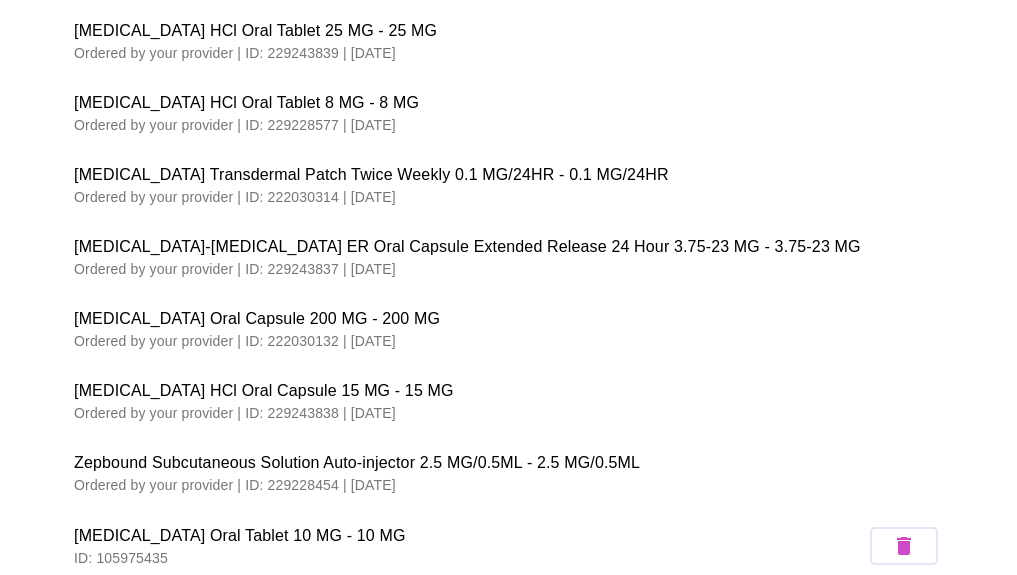 drag, startPoint x: 68, startPoint y: 244, endPoint x: 636, endPoint y: 472, distance: 612.0523 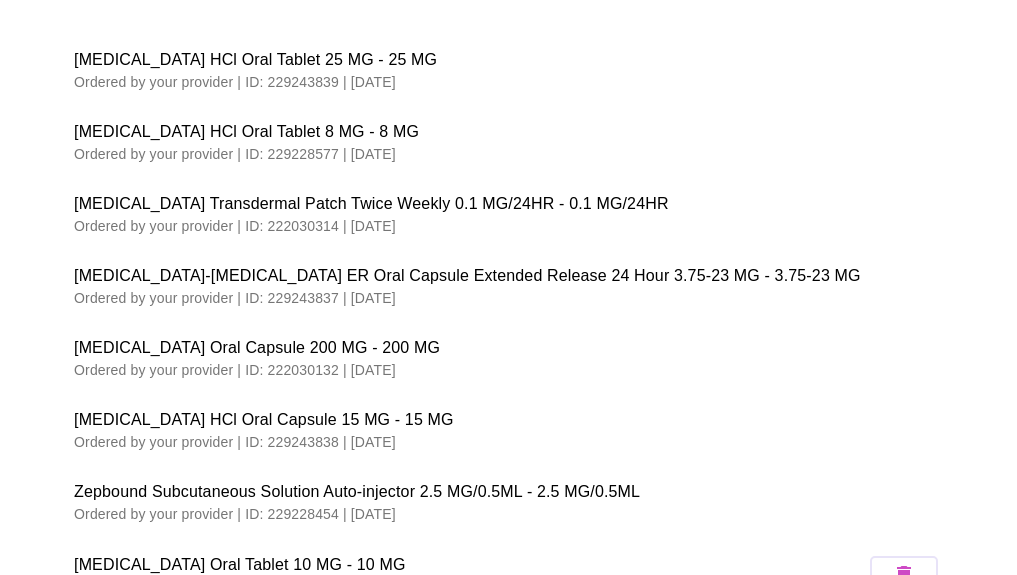 scroll, scrollTop: 0, scrollLeft: 0, axis: both 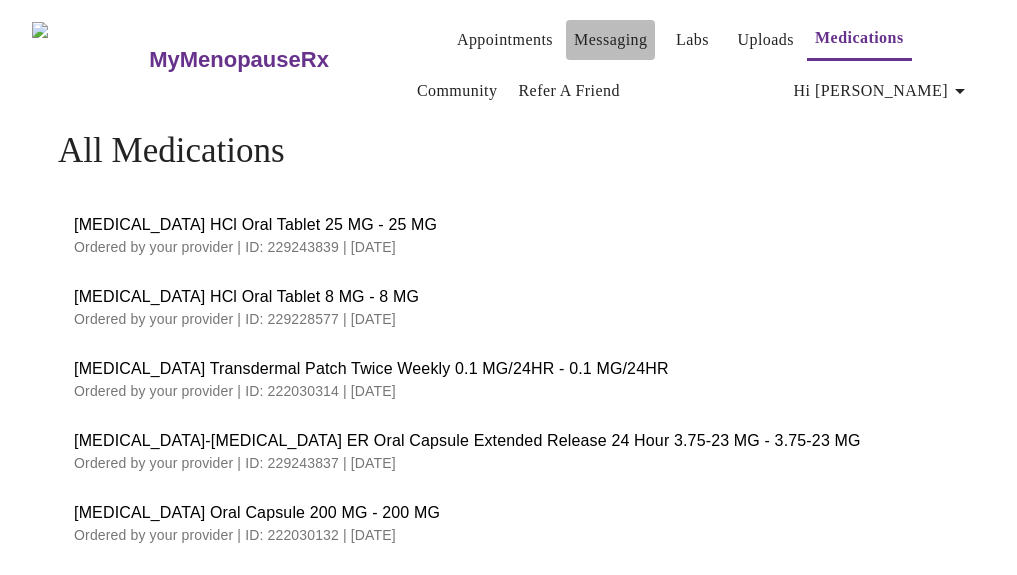 click on "Messaging" at bounding box center (610, 40) 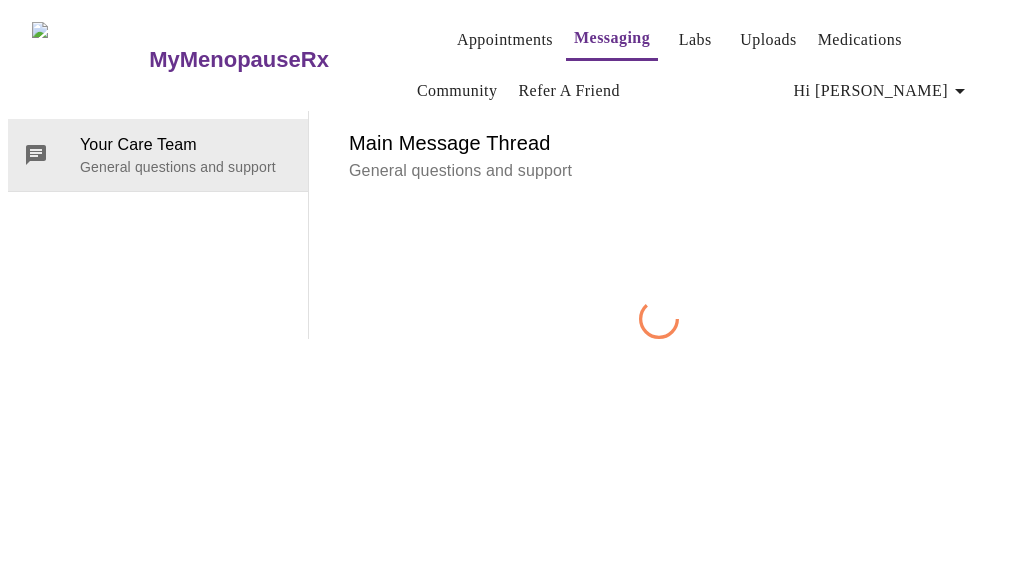 scroll, scrollTop: 103, scrollLeft: 0, axis: vertical 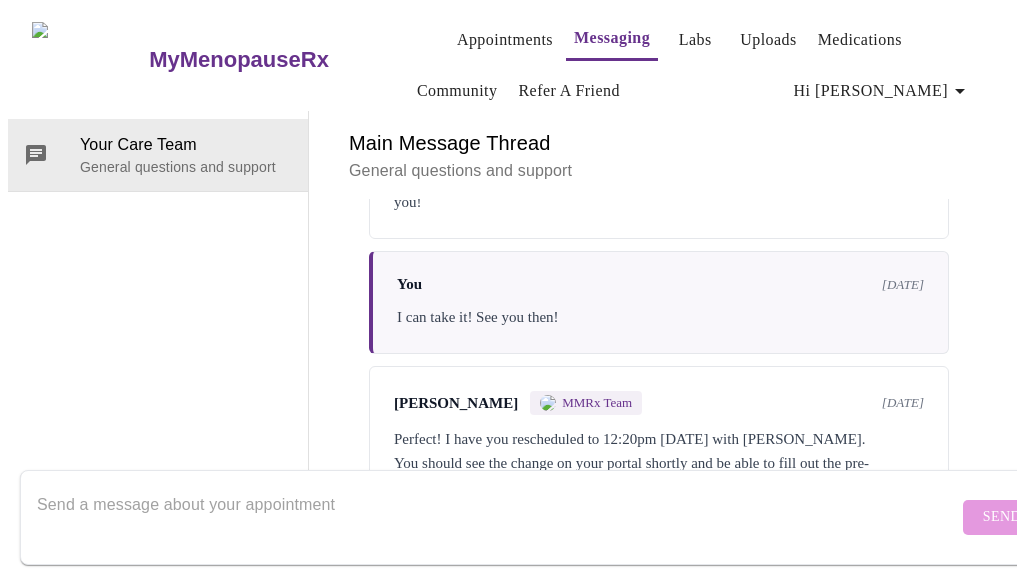 click at bounding box center [497, 517] 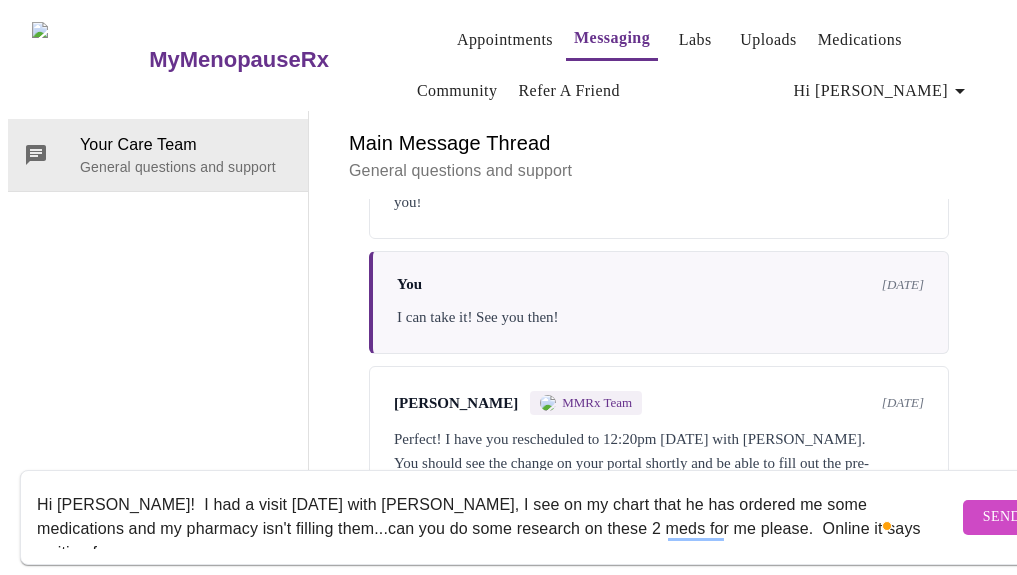 scroll, scrollTop: 13, scrollLeft: 0, axis: vertical 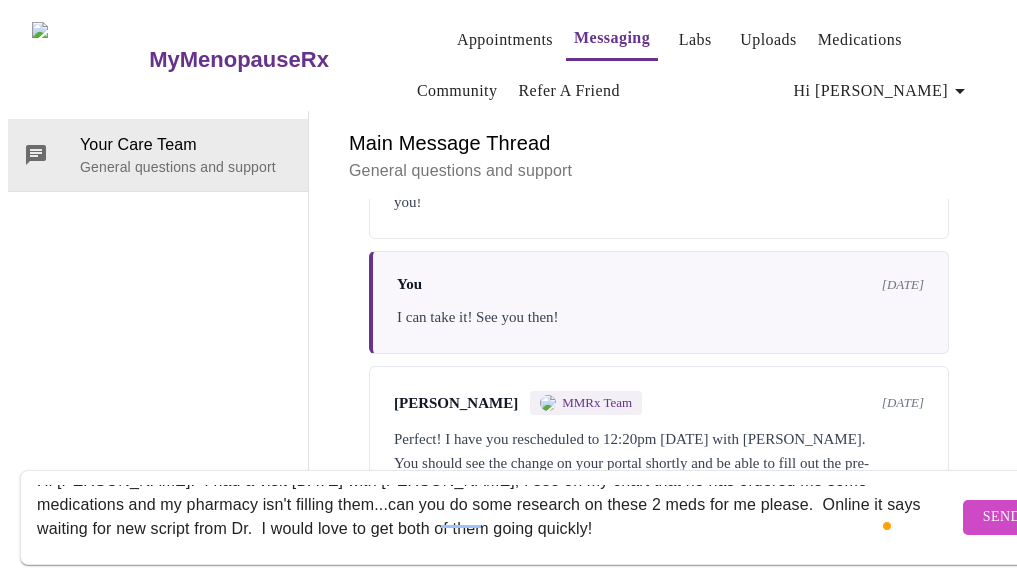 paste on "[MEDICAL_DATA]-[MEDICAL_DATA] ER Oral Capsule Extended Release 24 Hour 3.75-23 MG - 3.75-23 MG
Ordered by your provider | ID: 229243837 | [DATE]
[MEDICAL_DATA] Oral Capsule 200 MG - 200 MG
Ordered by your provider | ID: 222030132 | [DATE]
[MEDICAL_DATA] HCl Oral Capsule 15 MG - 15 MG
Ordered by your provider | ID: 229243838 | [DATE]
Zepbound Subcutaneous Solution Auto-injector 2.5 MG/0.5ML - 2.5 MG/0.5ML
Ordered by your provider | ID: 229228454 | [DATE]" 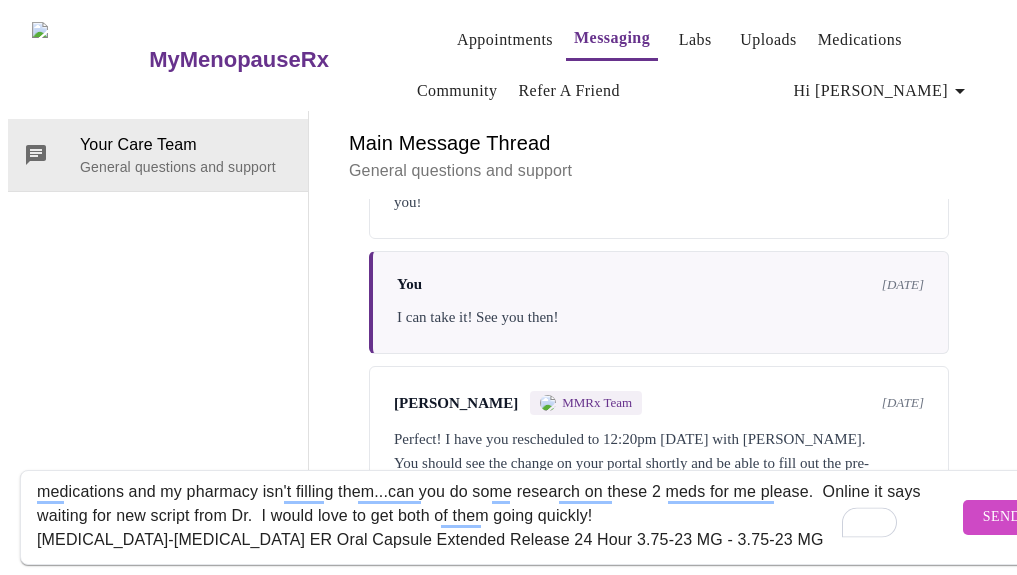 scroll, scrollTop: 277, scrollLeft: 0, axis: vertical 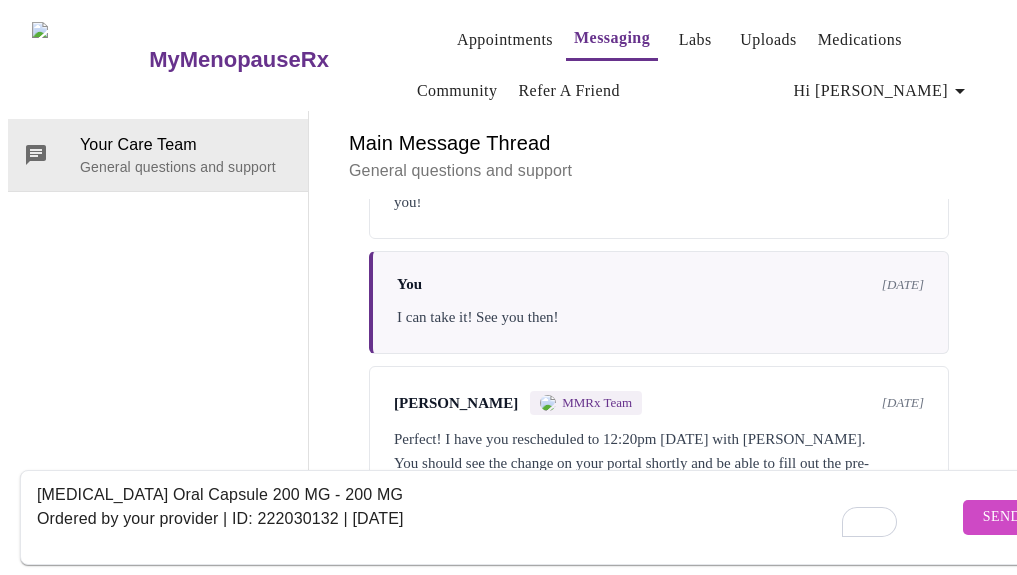 drag, startPoint x: 435, startPoint y: 496, endPoint x: 40, endPoint y: 477, distance: 395.4567 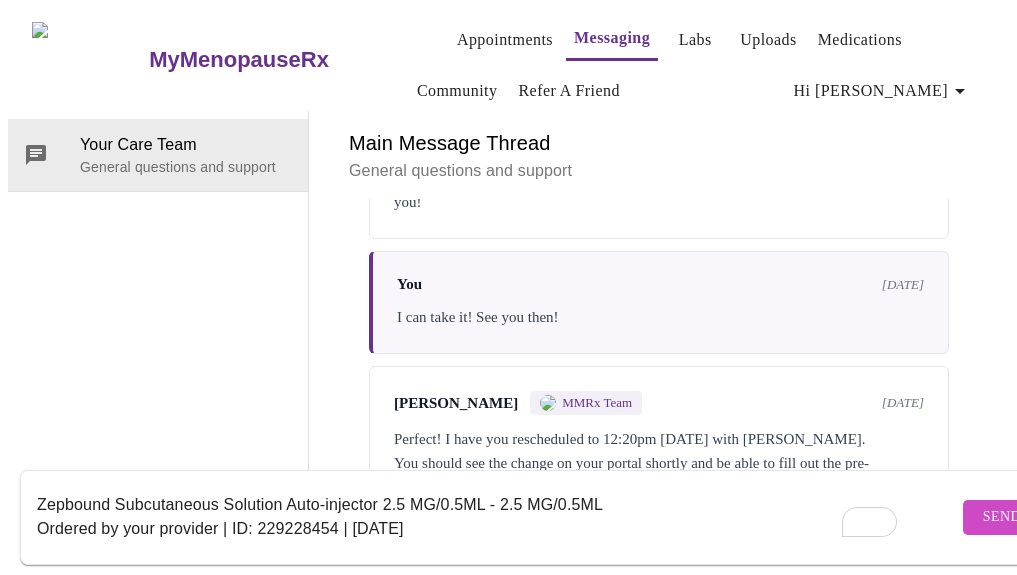 click on "Hi [PERSON_NAME]!  I had a visit [DATE] with [PERSON_NAME], I see on my chart that he has ordered me some medications and my pharmacy isn't filling them...can you do some research on these 2 meds for me please.  Online it says waiting for new script from Dr.  I would love to get both of them going quickly!
[MEDICAL_DATA]-[MEDICAL_DATA] ER Oral Capsule Extended Release 24 Hour 3.75-23 MG - 3.75-23 MG
Ordered by your provider | ID: 229243837 | [DATE]
[MEDICAL_DATA] HCl Oral Capsule 15 MG - 15 MG
Ordered by your provider | ID: 229243838 | [DATE]
Zepbound Subcutaneous Solution Auto-injector 2.5 MG/0.5ML - 2.5 MG/0.5ML
Ordered by your provider | ID: 229228454 | [DATE]" at bounding box center (497, 517) 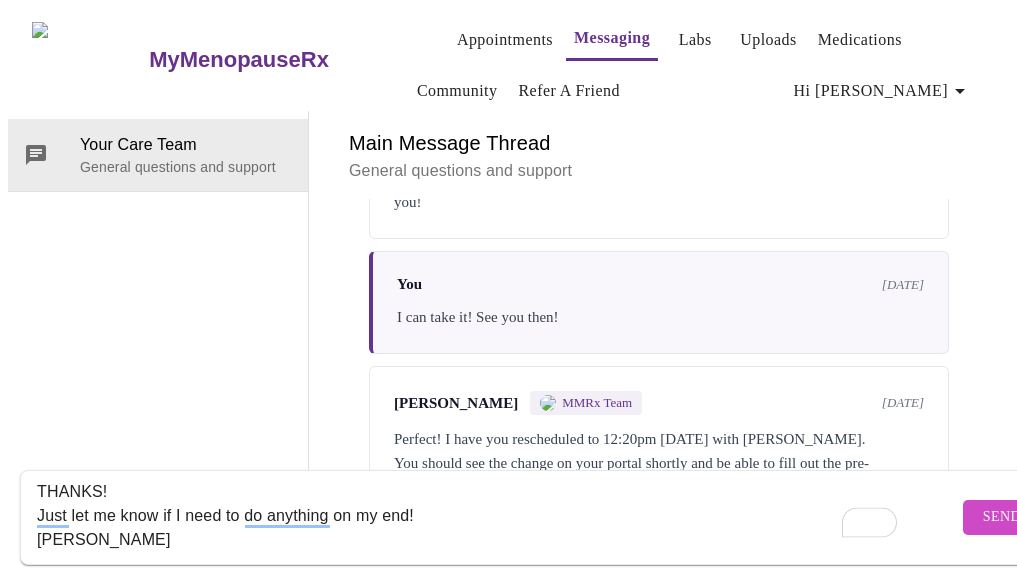 type on "Hi [PERSON_NAME]!  I had a visit [DATE] with [PERSON_NAME], I see on my chart that he has ordered me some medications and my pharmacy isn't filling them...can you do some research on these 2 meds for me please.  Online it says waiting for new script from Dr.  I would love to get both of them going quickly!
[MEDICAL_DATA]-[MEDICAL_DATA] ER Oral Capsule Extended Release 24 Hour 3.75-23 MG - 3.75-23 MG
Ordered by your provider | ID: 229243837 | [DATE]
[MEDICAL_DATA] HCl Oral Capsule 15 MG - 15 MG
Ordered by your provider | ID: 229243838 | [DATE]
Zepbound Subcutaneous Solution Auto-injector 2.5 MG/0.5ML - 2.5 MG/0.5ML
Ordered by your provider | ID: 229228454 | [DATE]
I didn't see the [MEDICAL_DATA] in my pharmacy app as being sent to them???
THANKS!
Just let me know if I need to do anything on my end!
[PERSON_NAME]" 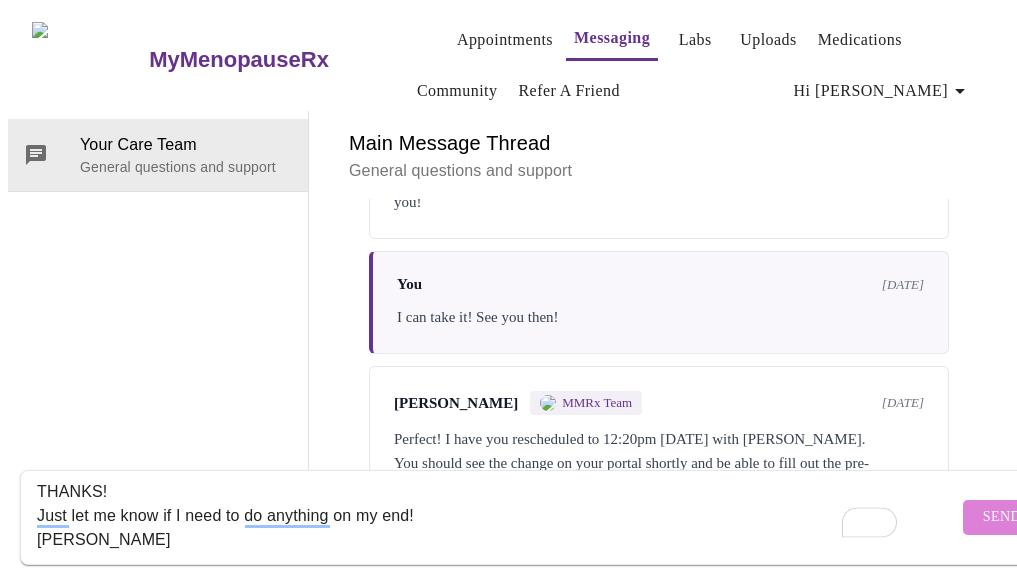 click on "Send" at bounding box center [1002, 517] 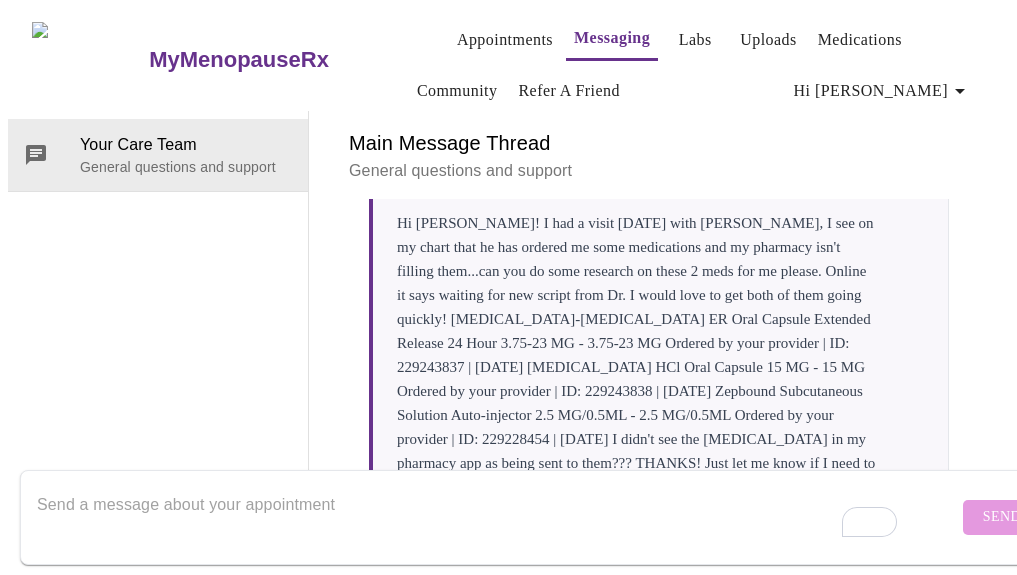 click on "Hi [PERSON_NAME]!  I had a visit [DATE] with [PERSON_NAME], I see on my chart that he has ordered me some medications and my pharmacy isn't filling them...can you do some research on these 2 meds for me please.  Online it says waiting for new script from Dr.  I would love to get both of them going quickly!
[MEDICAL_DATA]-[MEDICAL_DATA] ER Oral Capsule Extended Release 24 Hour 3.75-23 MG - 3.75-23 MG
Ordered by your provider | ID: 229243837 | [DATE]
[MEDICAL_DATA] HCl Oral Capsule 15 MG - 15 MG
Ordered by your provider | ID: 229243838 | [DATE]
Zepbound Subcutaneous Solution Auto-injector 2.5 MG/0.5ML - 2.5 MG/0.5ML
Ordered by your provider | ID: 229228454 | [DATE]
I didn't see the [MEDICAL_DATA] in my pharmacy app as being sent to them???
THANKS!
Just let me know if I need to do anything on my end!
[PERSON_NAME]" at bounding box center (660, 355) 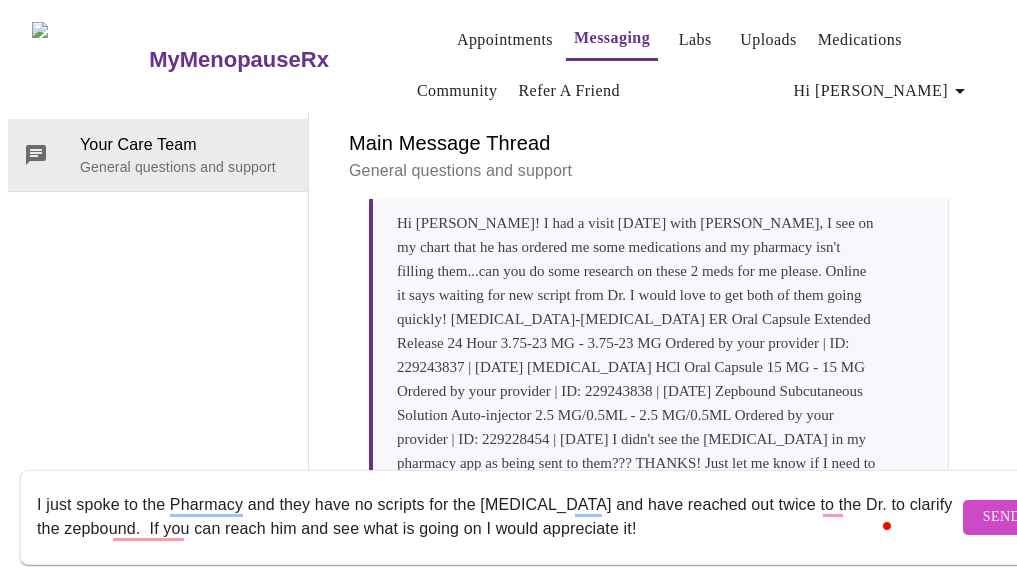 scroll, scrollTop: 13, scrollLeft: 0, axis: vertical 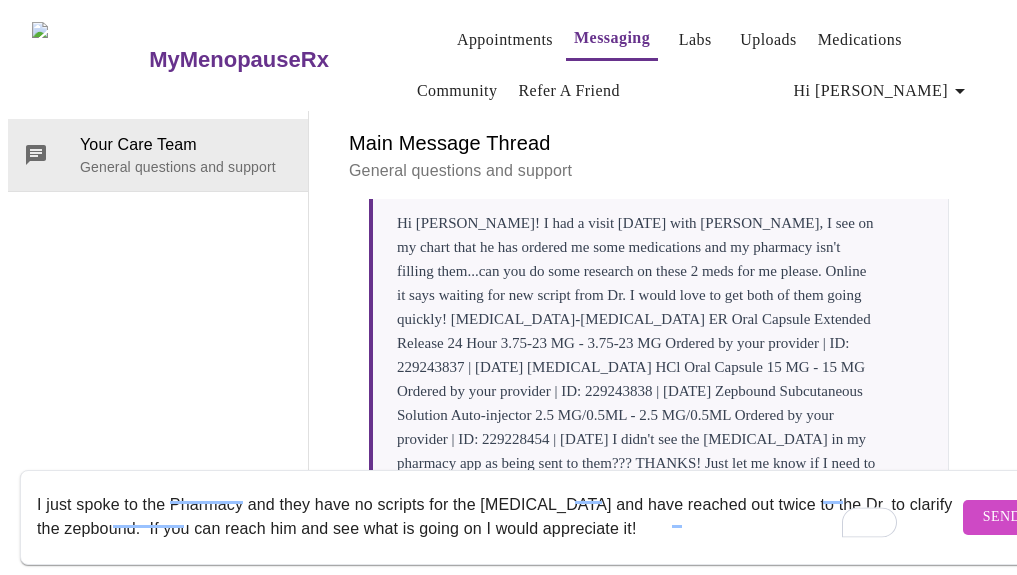 type on "I just spoke to the Pharmacy and they have no scripts for the [MEDICAL_DATA] and have reached out twice to the Dr. to clarify the zepbound.  If you can reach him and see what is going on I would appreciate it!" 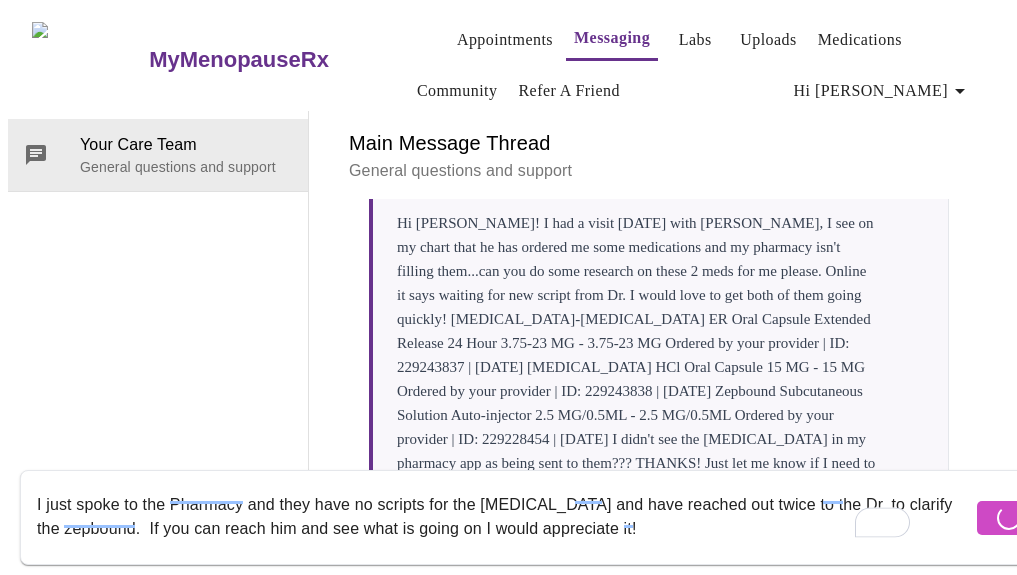 type 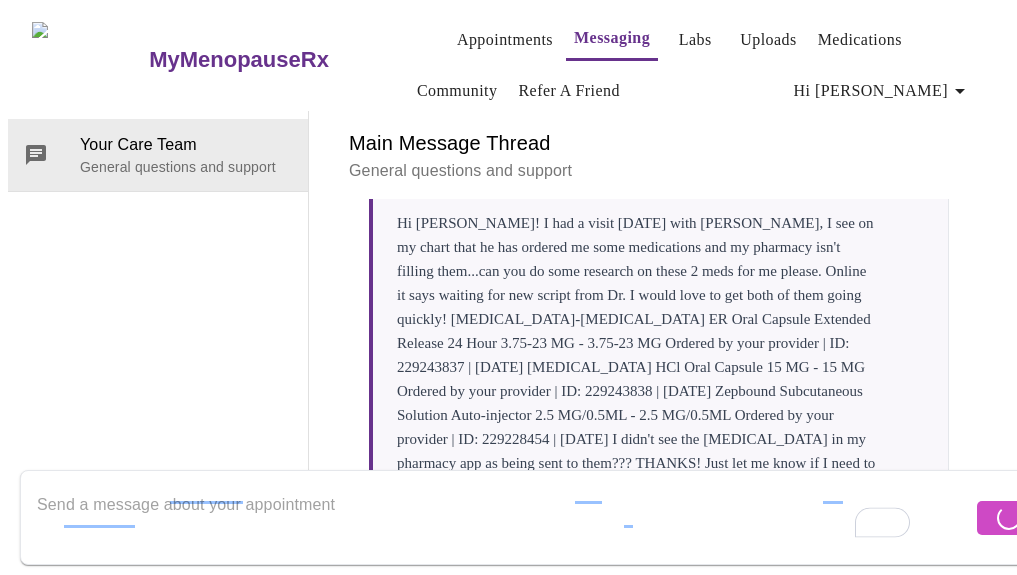 scroll, scrollTop: 0, scrollLeft: 0, axis: both 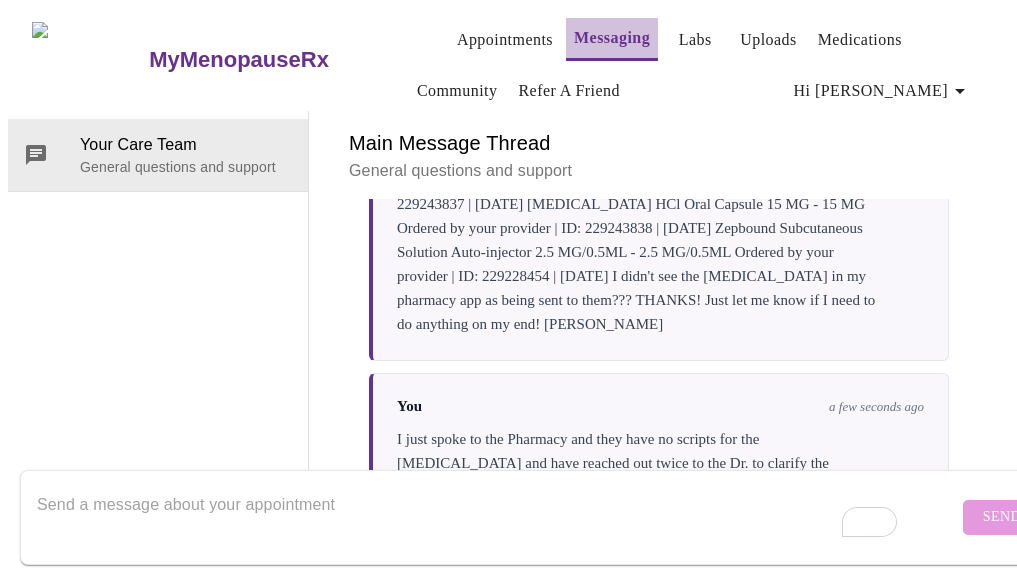 click on "Messaging" at bounding box center [612, 38] 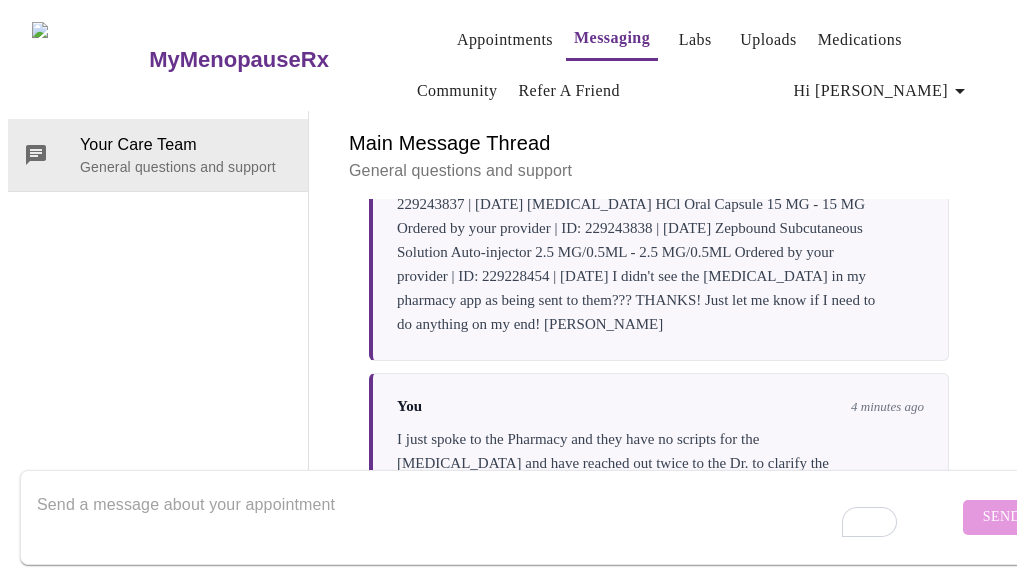 scroll, scrollTop: 103, scrollLeft: 0, axis: vertical 